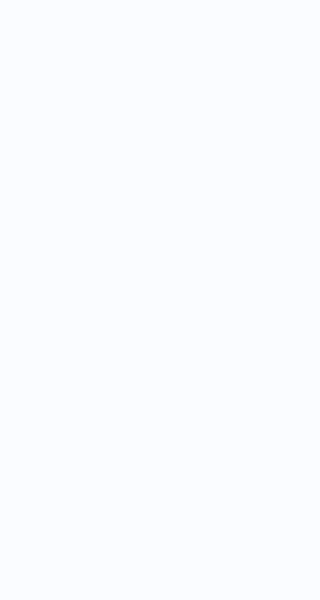 scroll, scrollTop: 0, scrollLeft: 0, axis: both 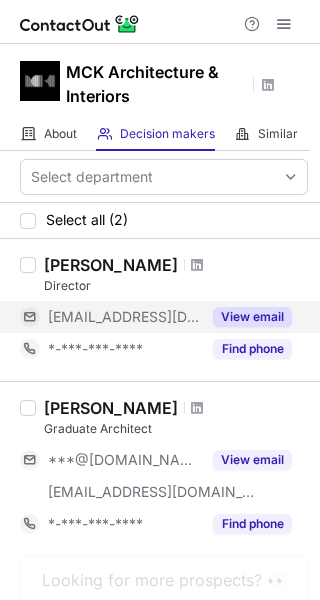 click on "View email" at bounding box center (252, 317) 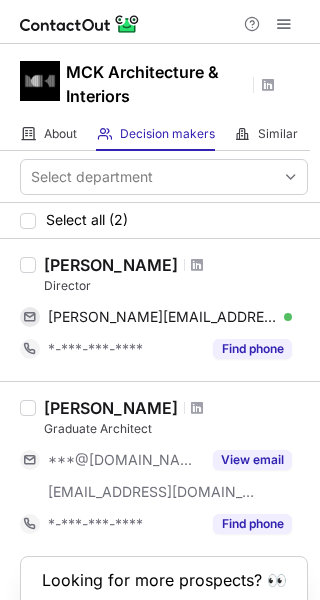 drag, startPoint x: 43, startPoint y: 262, endPoint x: 157, endPoint y: 247, distance: 114.982605 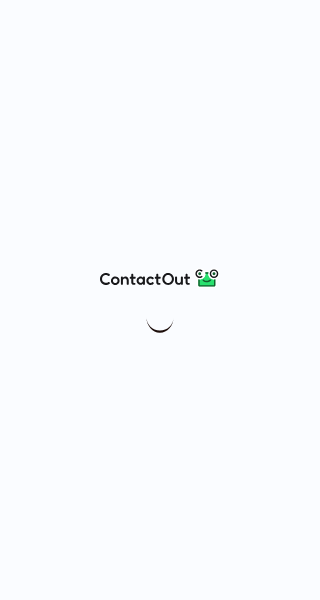 scroll, scrollTop: 0, scrollLeft: 0, axis: both 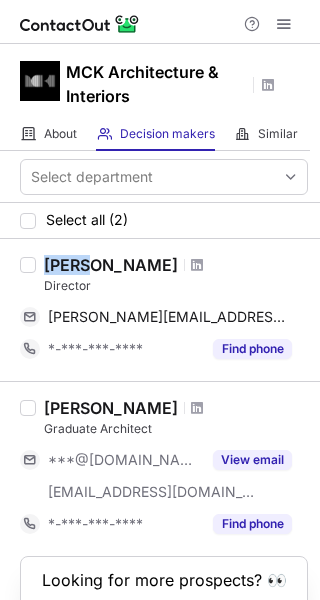 drag, startPoint x: 44, startPoint y: 260, endPoint x: 83, endPoint y: 251, distance: 40.024994 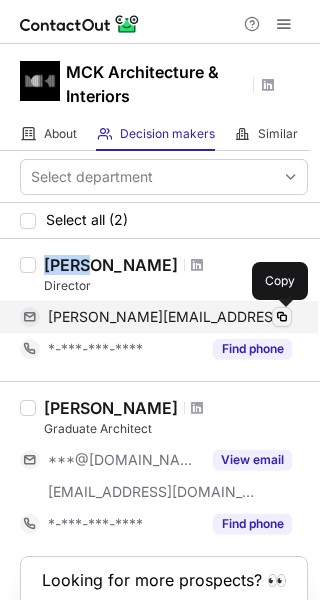 click at bounding box center [282, 317] 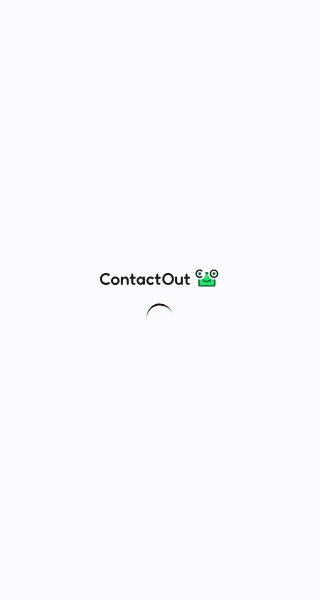 scroll, scrollTop: 0, scrollLeft: 0, axis: both 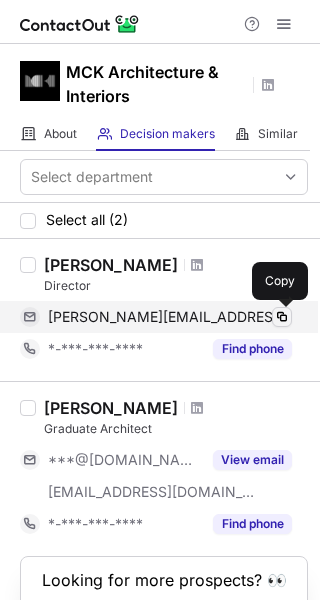 click at bounding box center (282, 317) 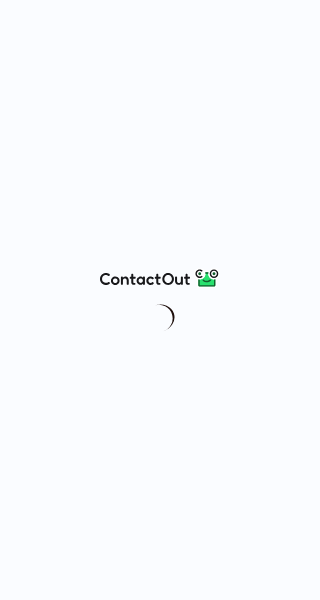 scroll, scrollTop: 0, scrollLeft: 0, axis: both 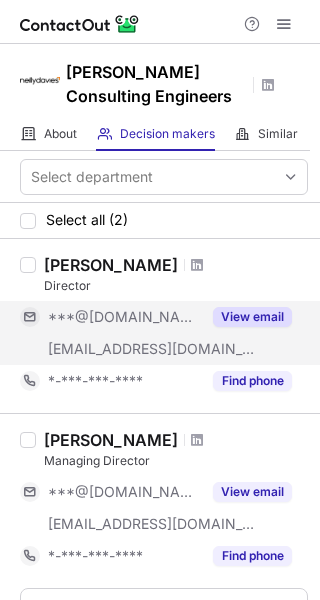 click on "View email" at bounding box center (252, 317) 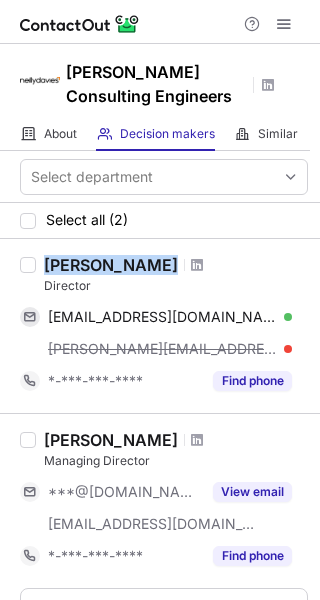 drag, startPoint x: 46, startPoint y: 263, endPoint x: 144, endPoint y: 267, distance: 98.0816 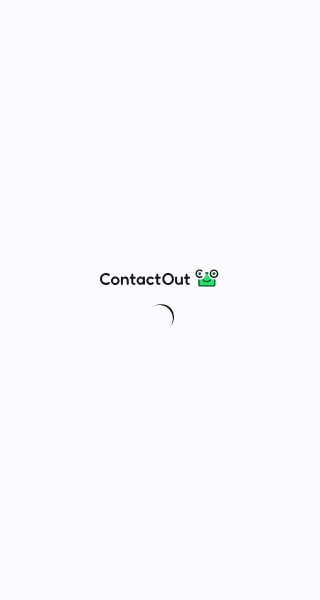 scroll, scrollTop: 0, scrollLeft: 0, axis: both 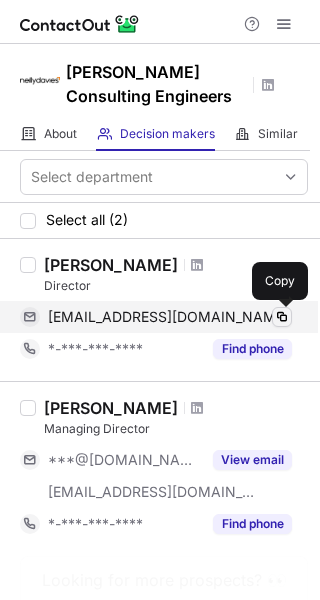 click at bounding box center [282, 317] 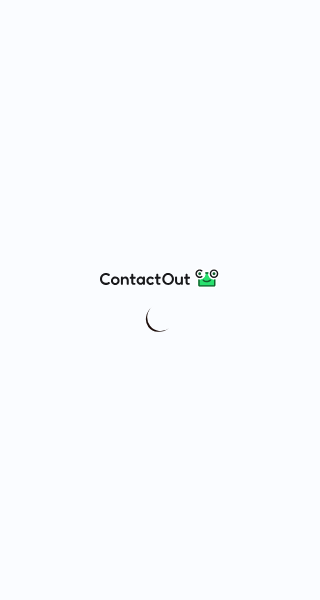 scroll, scrollTop: 0, scrollLeft: 0, axis: both 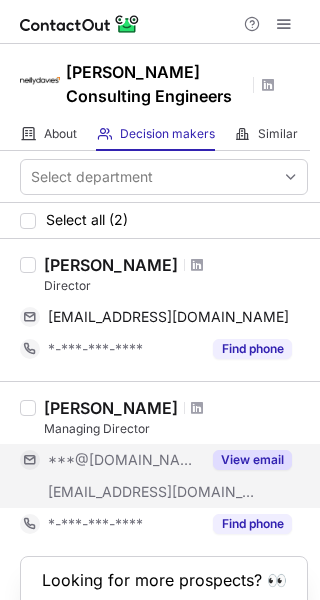 click on "View email" at bounding box center (252, 460) 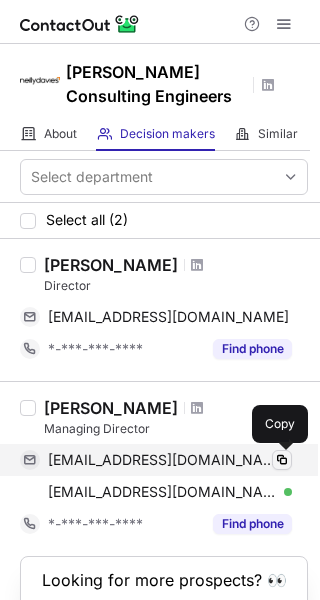 click at bounding box center [282, 460] 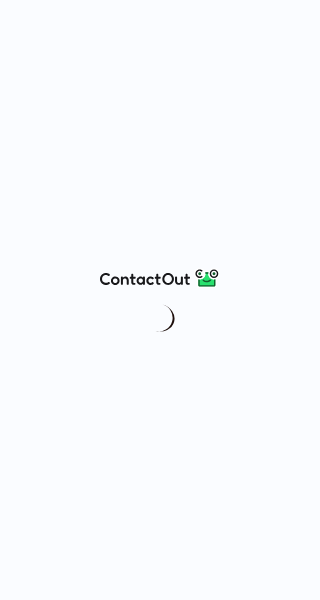 scroll, scrollTop: 0, scrollLeft: 0, axis: both 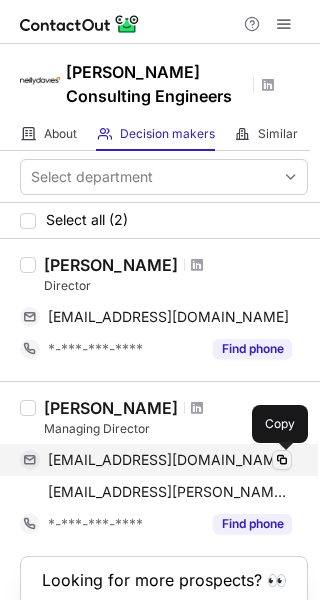 click at bounding box center (282, 460) 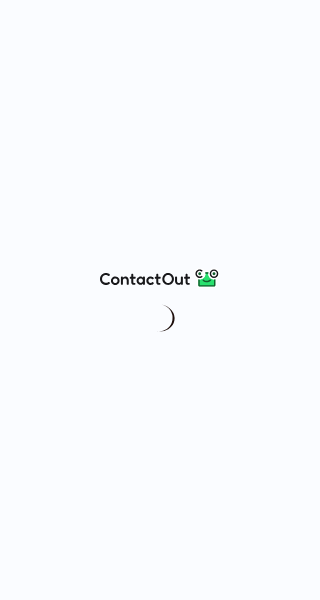 scroll, scrollTop: 0, scrollLeft: 0, axis: both 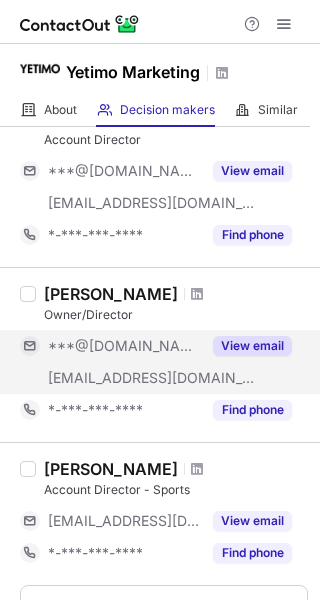 click on "View email" at bounding box center (252, 346) 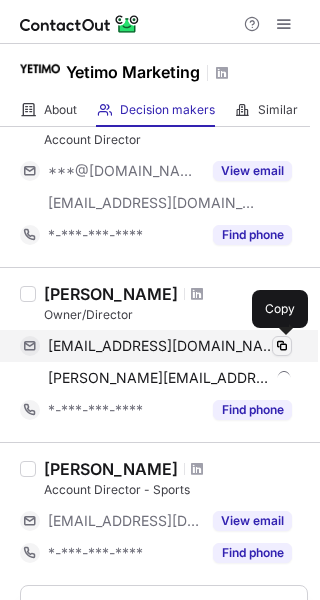 click at bounding box center [282, 346] 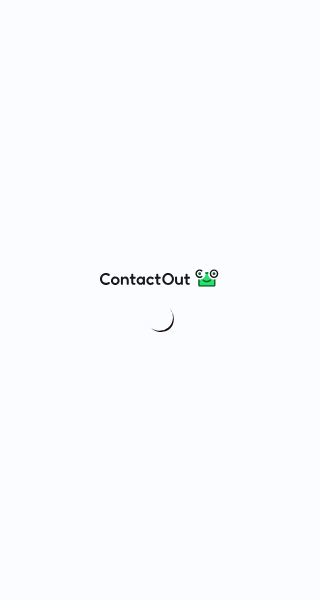 scroll, scrollTop: 0, scrollLeft: 0, axis: both 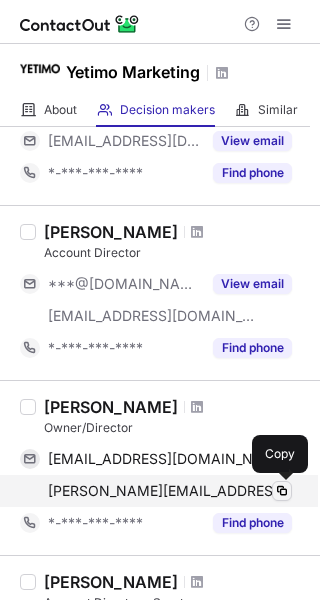 click at bounding box center (282, 491) 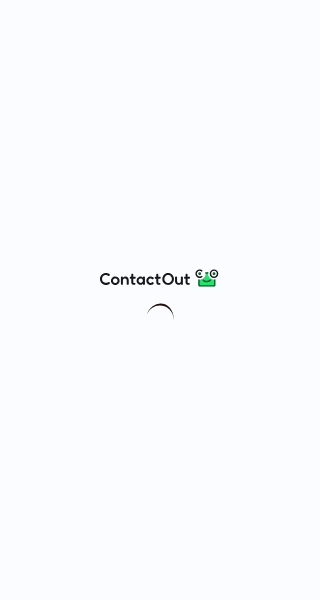 scroll, scrollTop: 0, scrollLeft: 0, axis: both 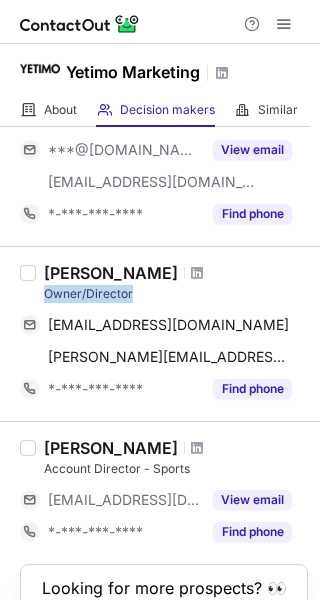 drag, startPoint x: 43, startPoint y: 291, endPoint x: 149, endPoint y: 297, distance: 106.16968 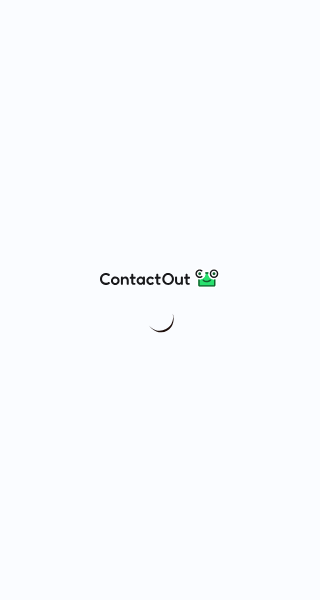 scroll, scrollTop: 0, scrollLeft: 0, axis: both 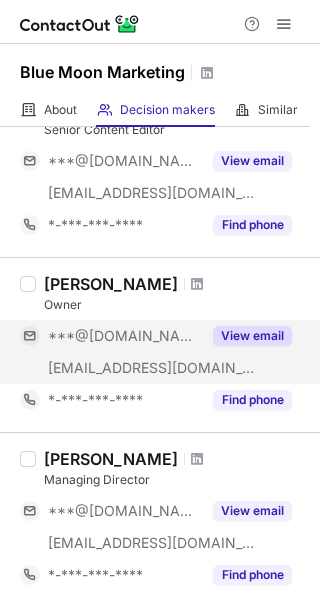click on "View email" at bounding box center (252, 336) 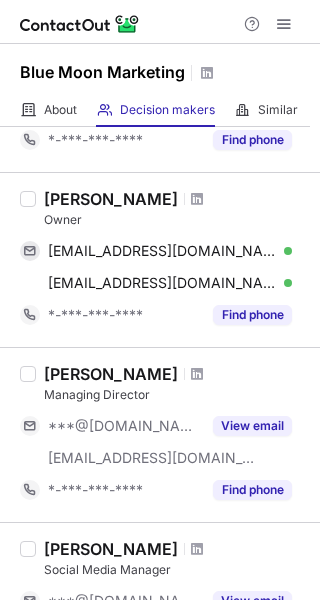 scroll, scrollTop: 233, scrollLeft: 0, axis: vertical 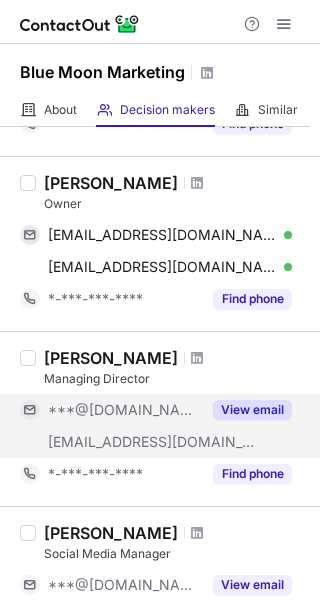 click on "View email" at bounding box center (252, 410) 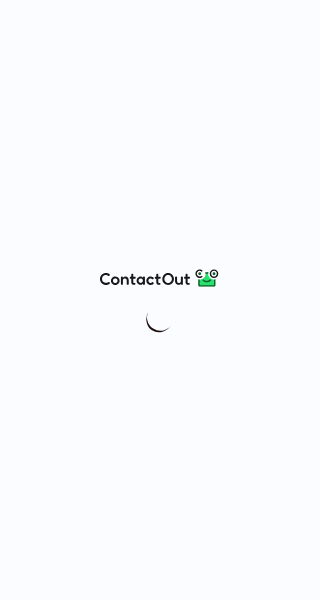 scroll, scrollTop: 0, scrollLeft: 0, axis: both 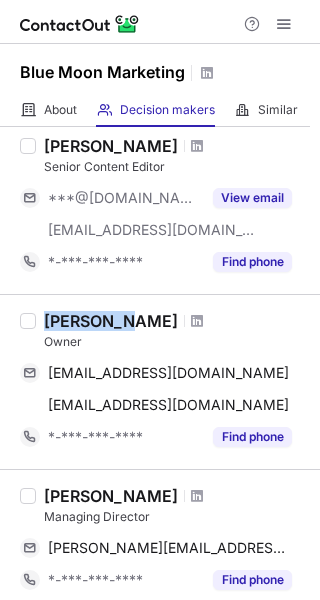 drag, startPoint x: 46, startPoint y: 313, endPoint x: 120, endPoint y: 327, distance: 75.31268 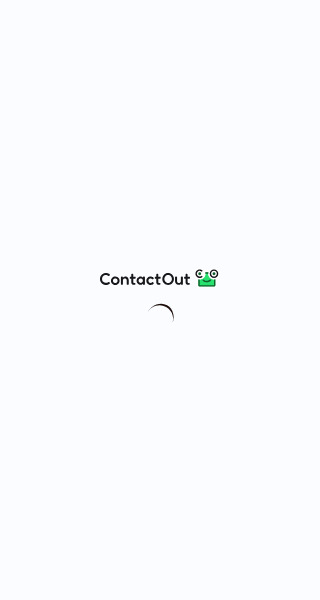scroll, scrollTop: 0, scrollLeft: 0, axis: both 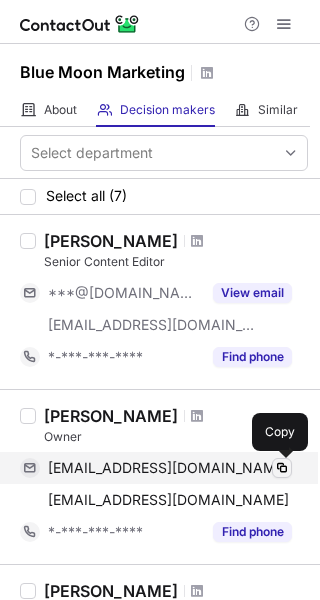 click at bounding box center [282, 468] 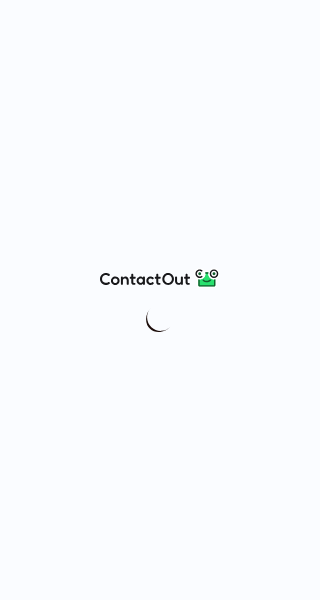 scroll, scrollTop: 0, scrollLeft: 0, axis: both 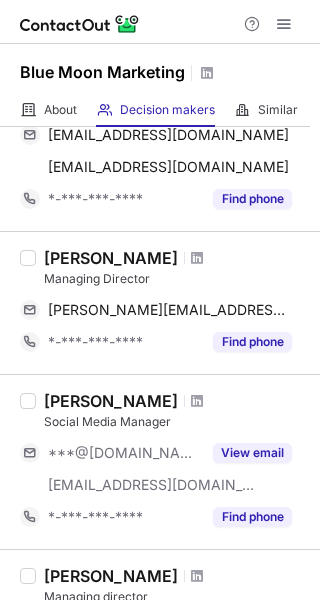 drag, startPoint x: 46, startPoint y: 251, endPoint x: 161, endPoint y: 265, distance: 115.84904 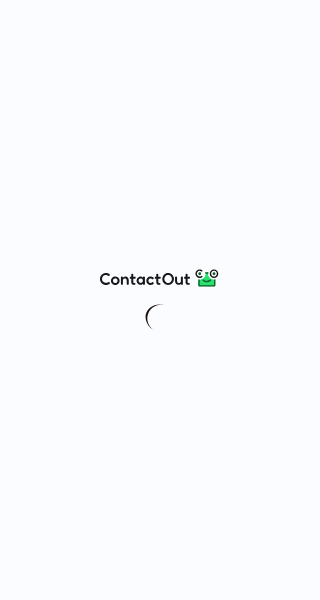 scroll, scrollTop: 0, scrollLeft: 0, axis: both 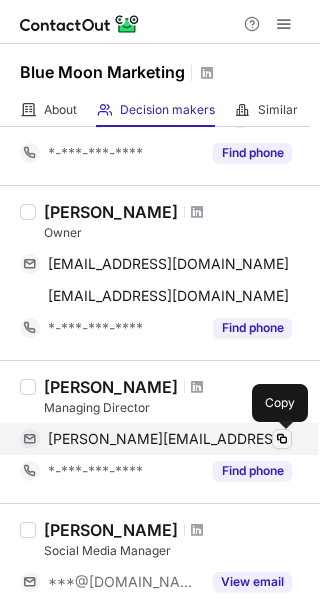 click at bounding box center (282, 439) 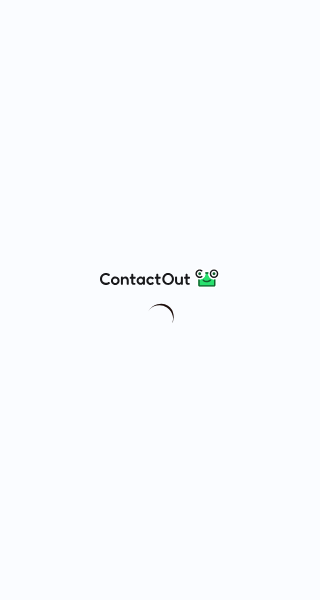 scroll, scrollTop: 0, scrollLeft: 0, axis: both 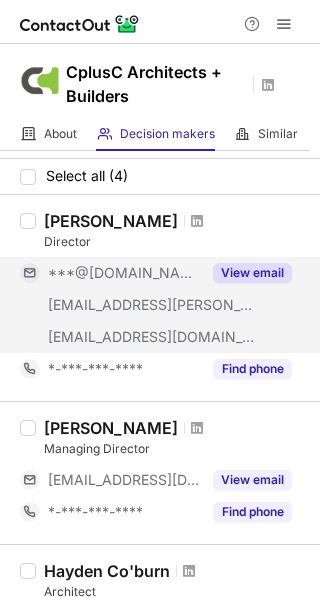 click on "View email" at bounding box center (252, 273) 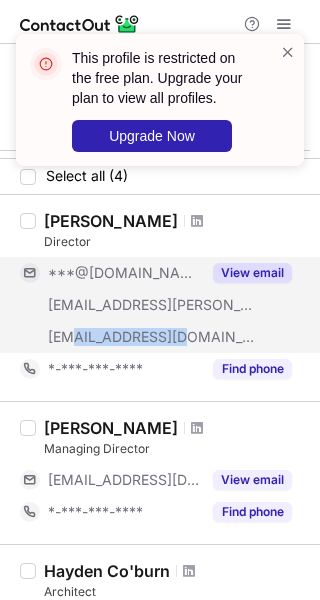 drag, startPoint x: 69, startPoint y: 339, endPoint x: 177, endPoint y: 350, distance: 108.55874 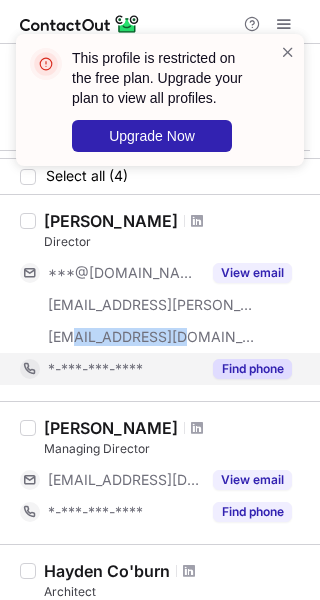 copy on "@cplusc.com.au" 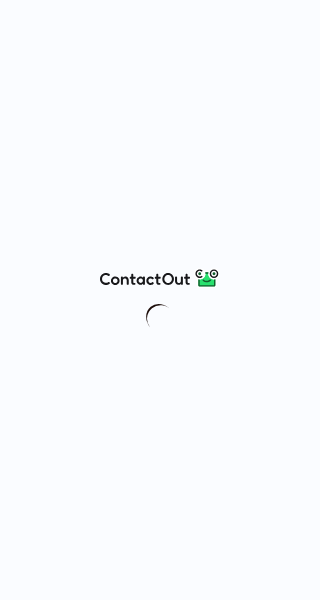 scroll, scrollTop: 0, scrollLeft: 0, axis: both 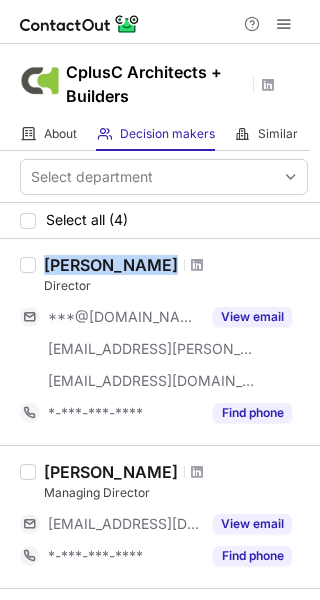 drag, startPoint x: 45, startPoint y: 257, endPoint x: 139, endPoint y: 274, distance: 95.524864 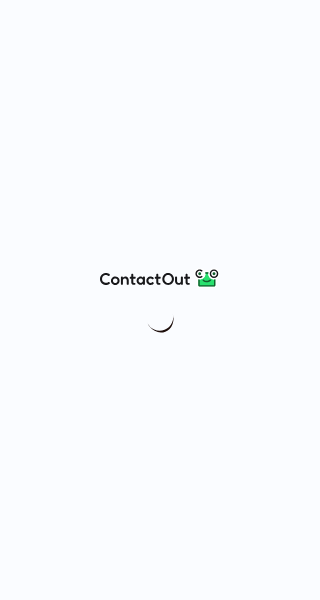 scroll, scrollTop: 0, scrollLeft: 0, axis: both 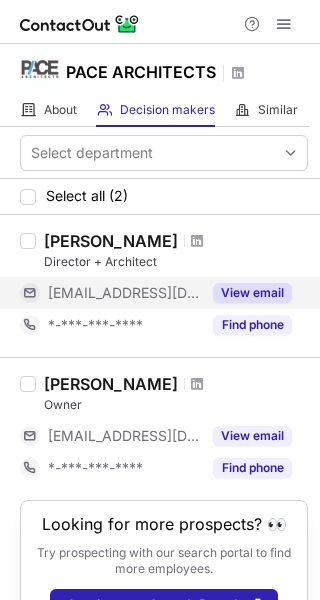 click on "View email" at bounding box center [252, 293] 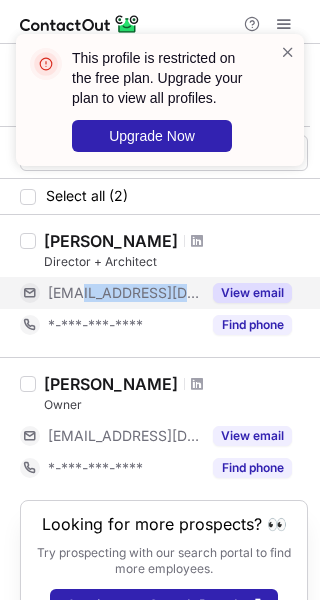 drag, startPoint x: 85, startPoint y: 289, endPoint x: 213, endPoint y: 287, distance: 128.01562 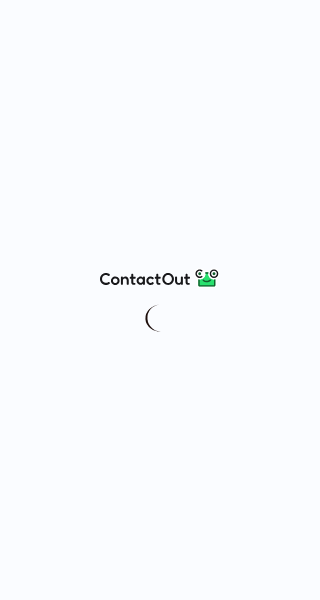 scroll, scrollTop: 0, scrollLeft: 0, axis: both 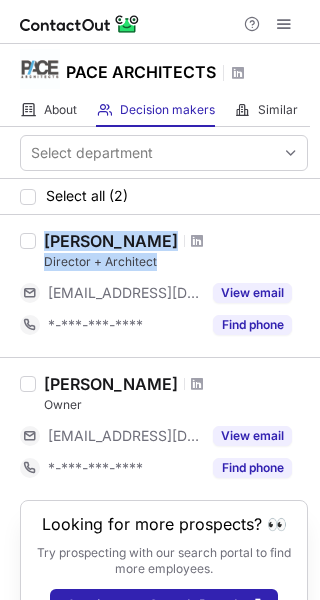 drag, startPoint x: 33, startPoint y: 261, endPoint x: 158, endPoint y: 266, distance: 125.09996 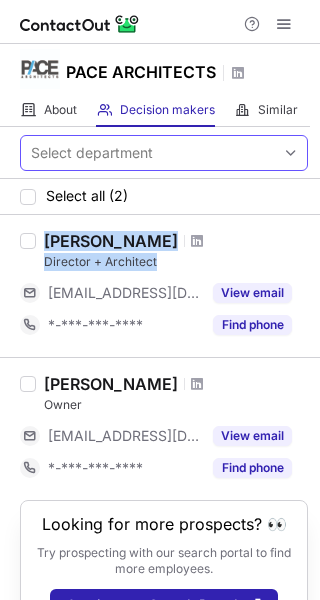 copy on "Patrick Pace Director + Architect" 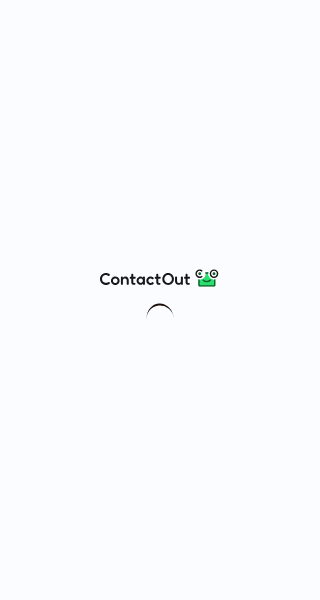 scroll, scrollTop: 0, scrollLeft: 0, axis: both 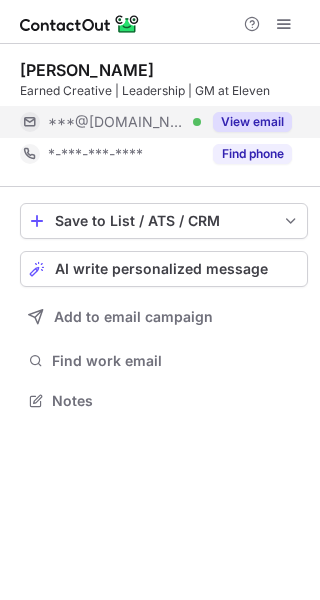 click on "View email" at bounding box center (252, 122) 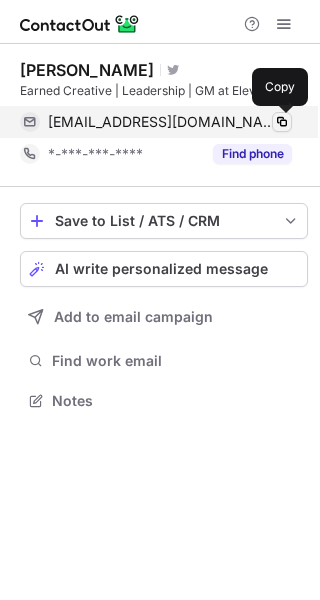 click at bounding box center (282, 122) 